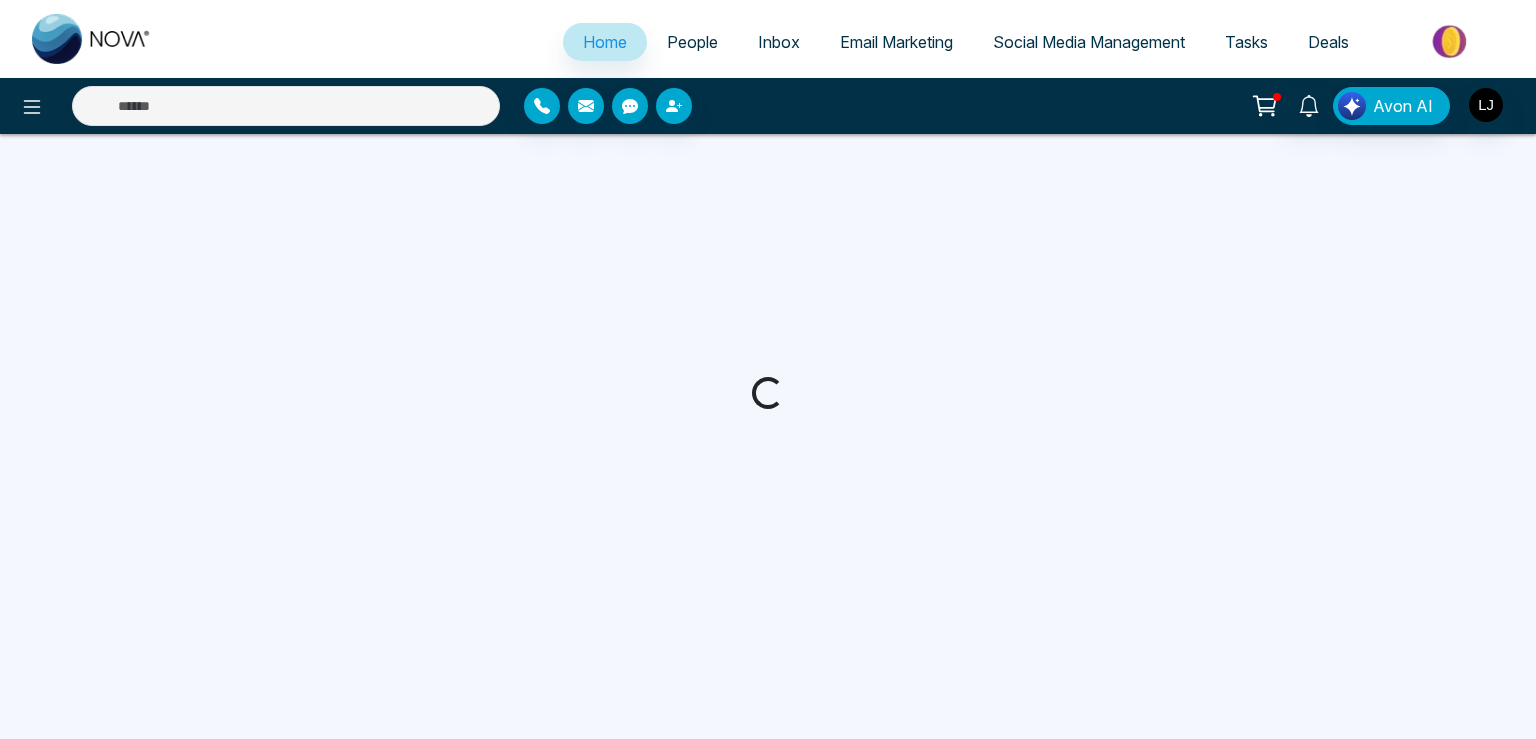 scroll, scrollTop: 0, scrollLeft: 0, axis: both 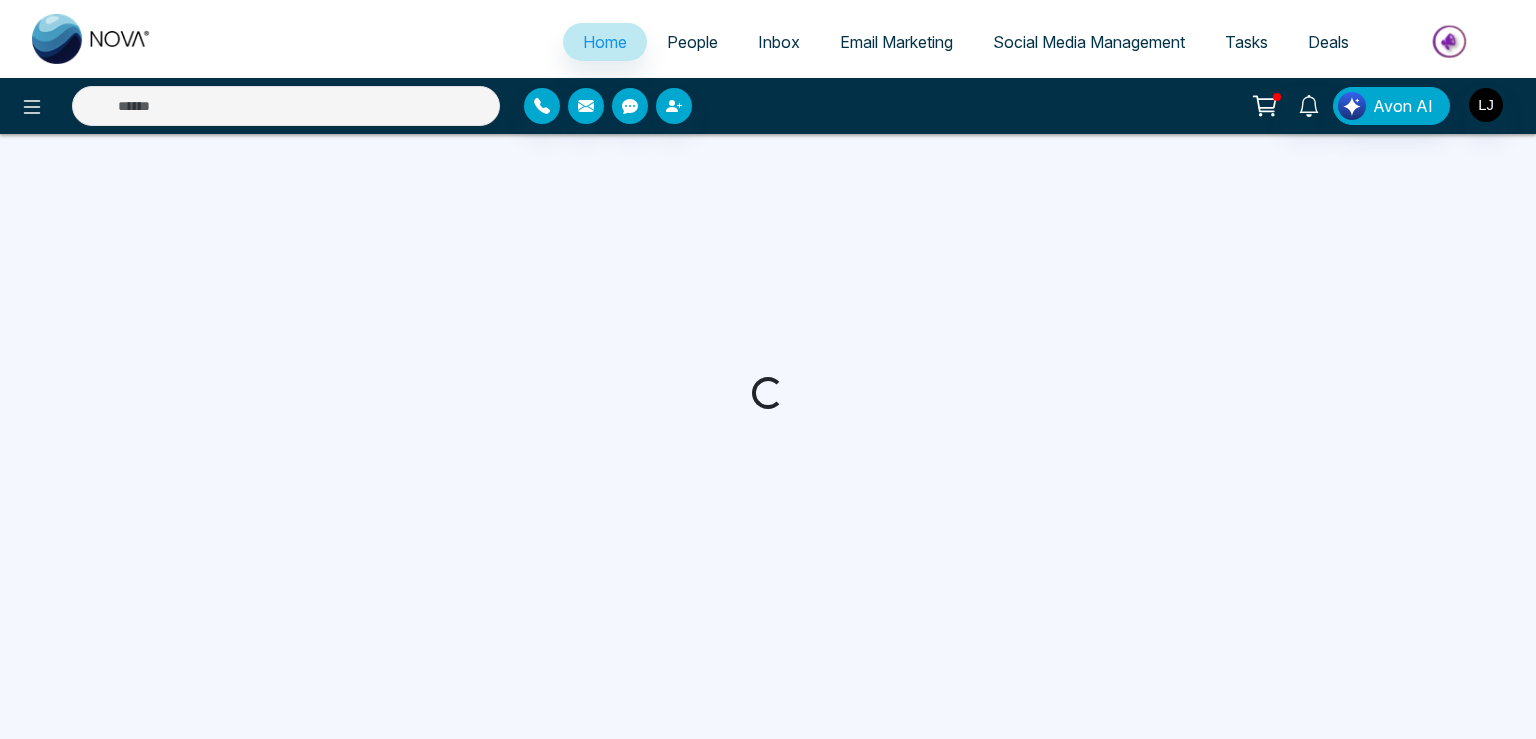 select on "*" 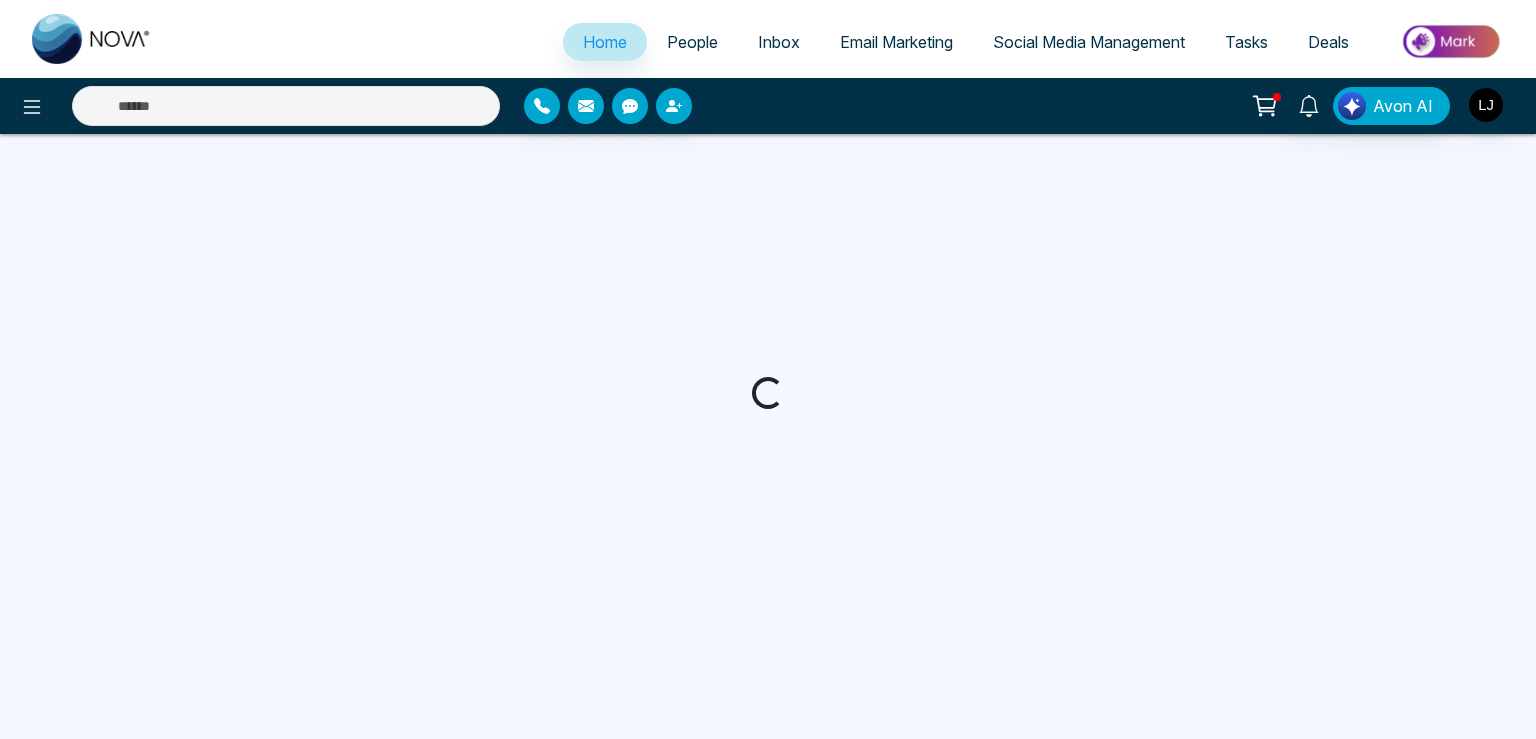 select on "*" 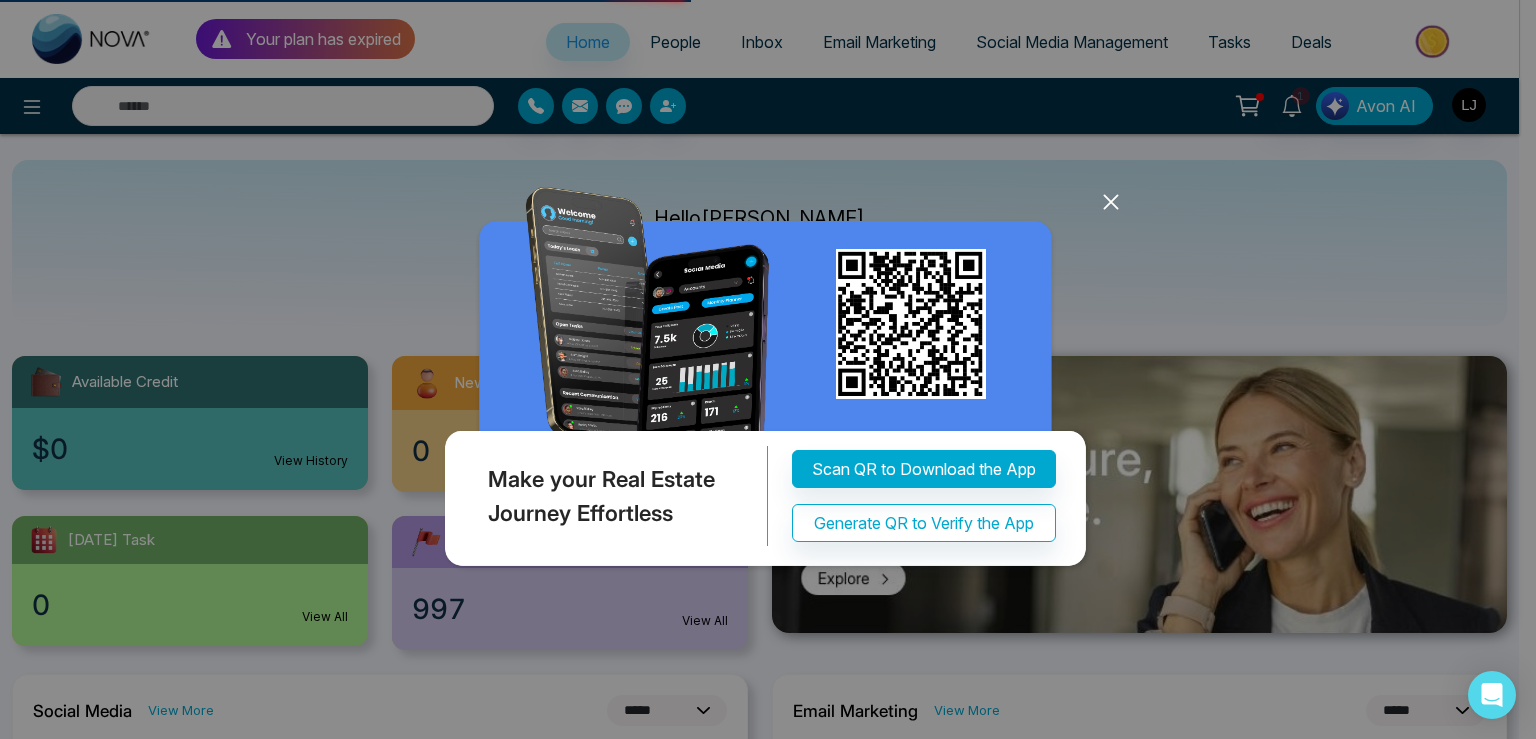 click 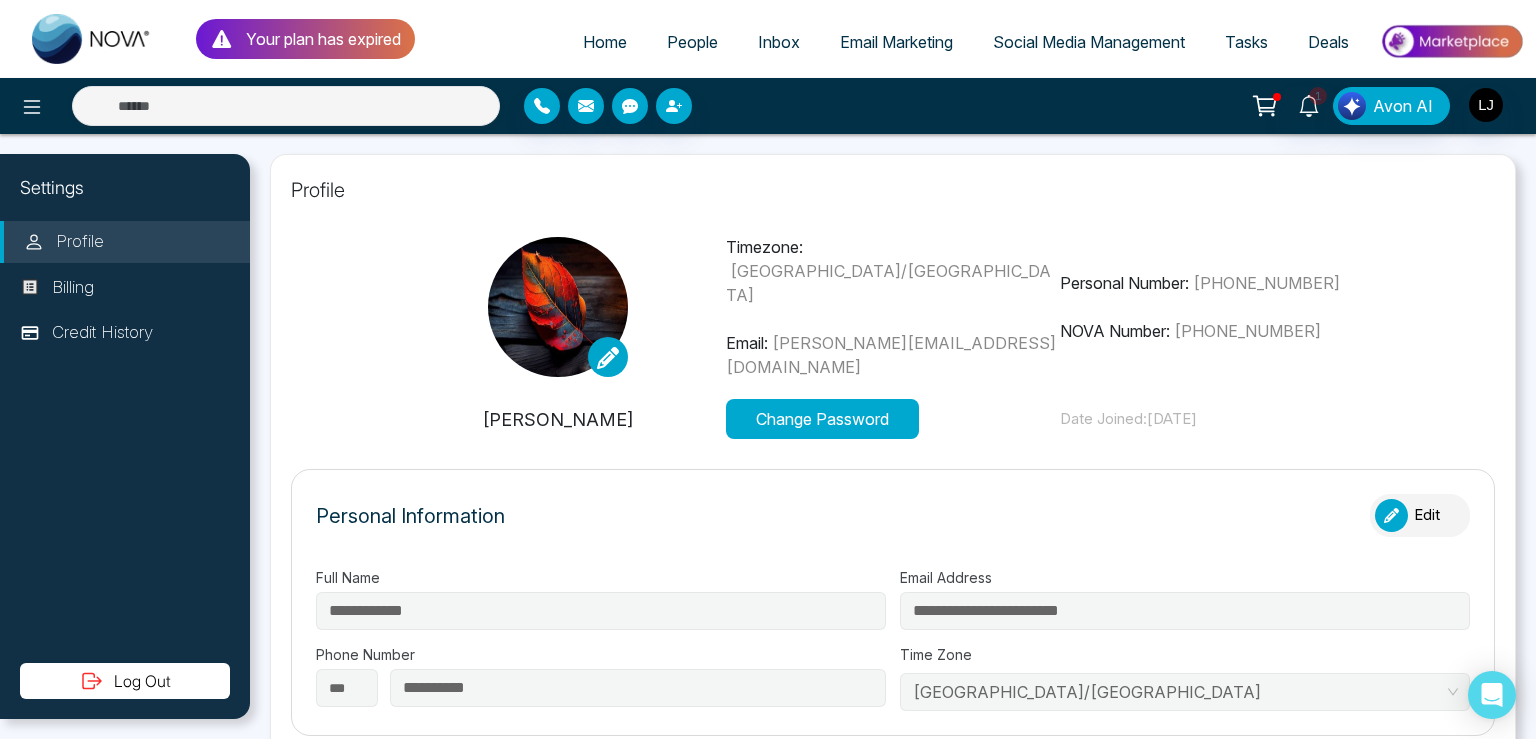 select on "***" 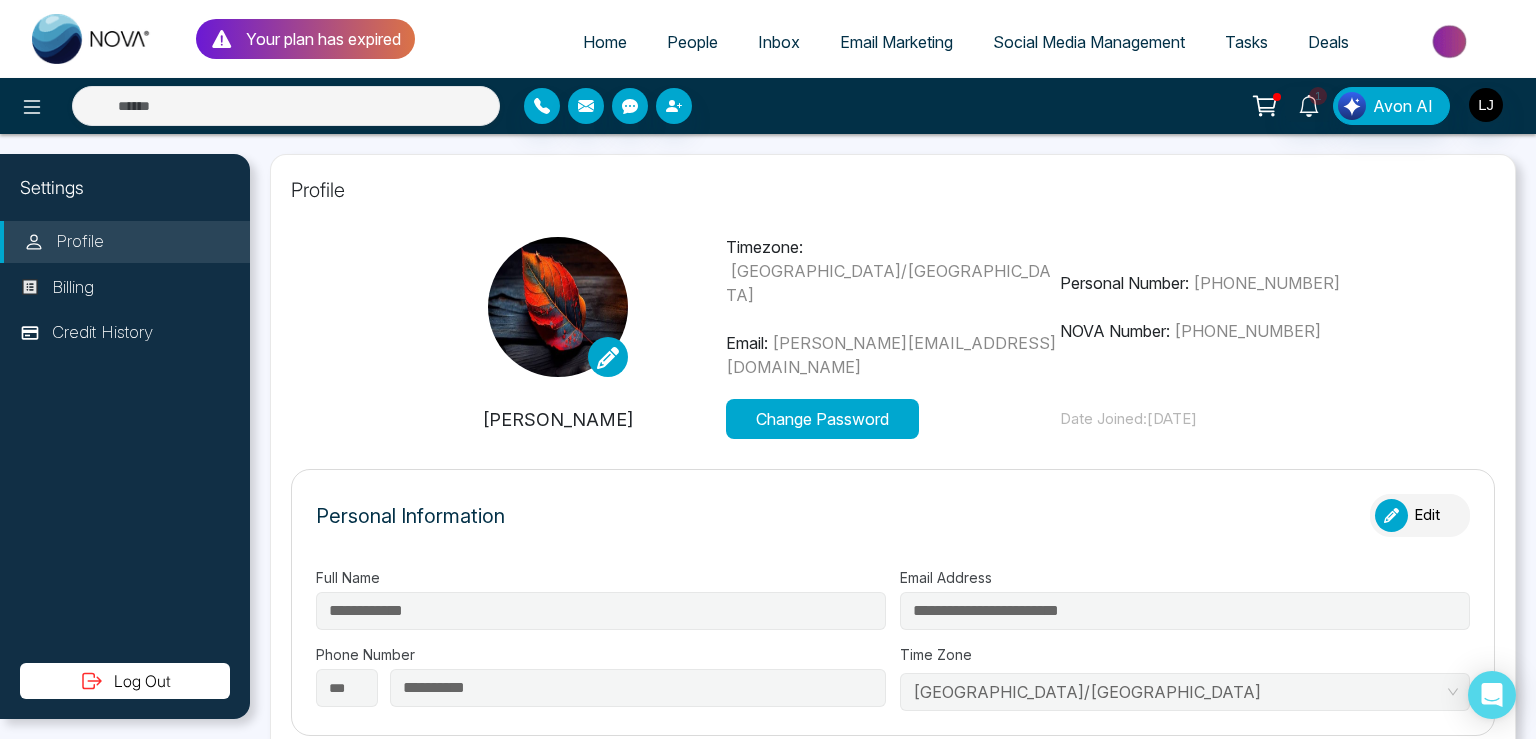 scroll, scrollTop: 0, scrollLeft: 0, axis: both 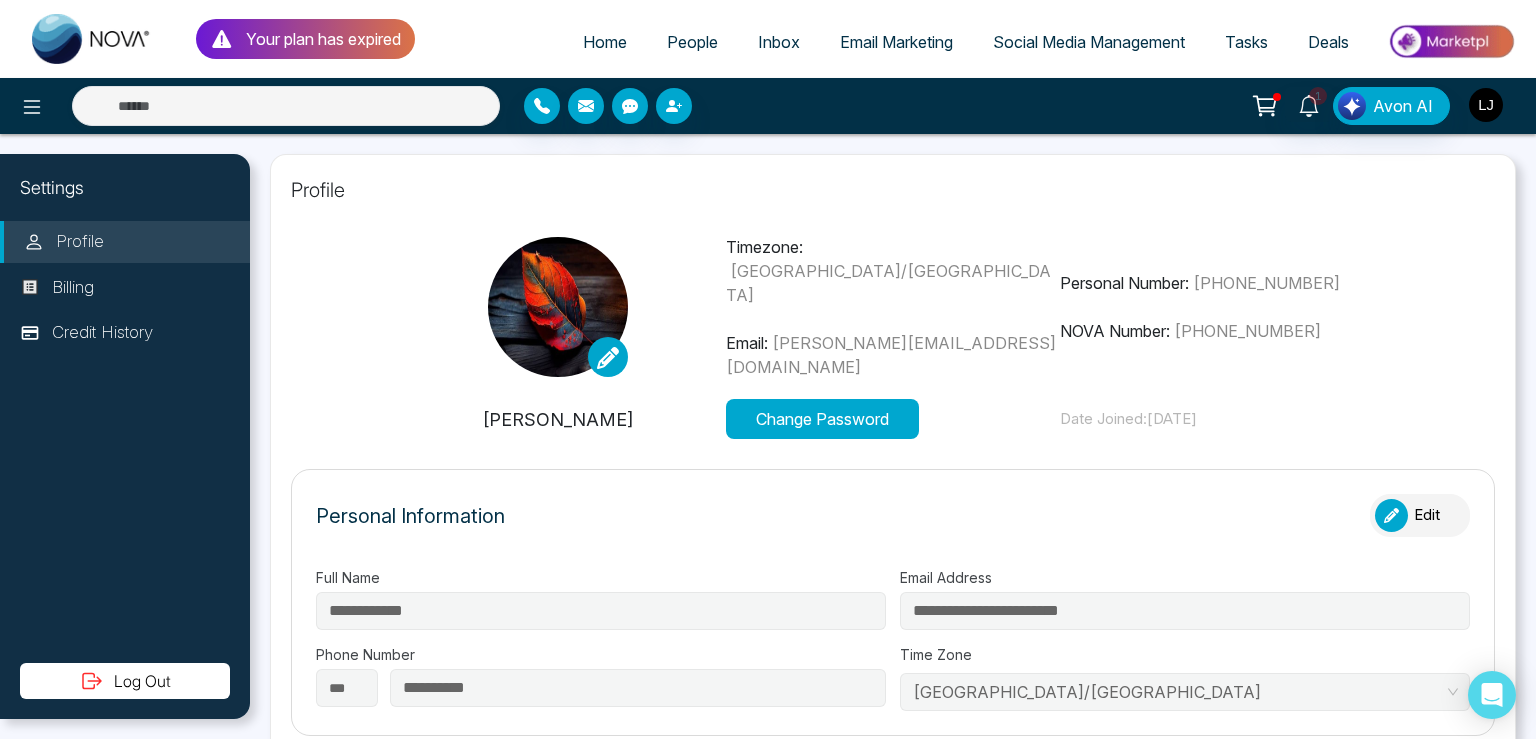 click at bounding box center (1486, 105) 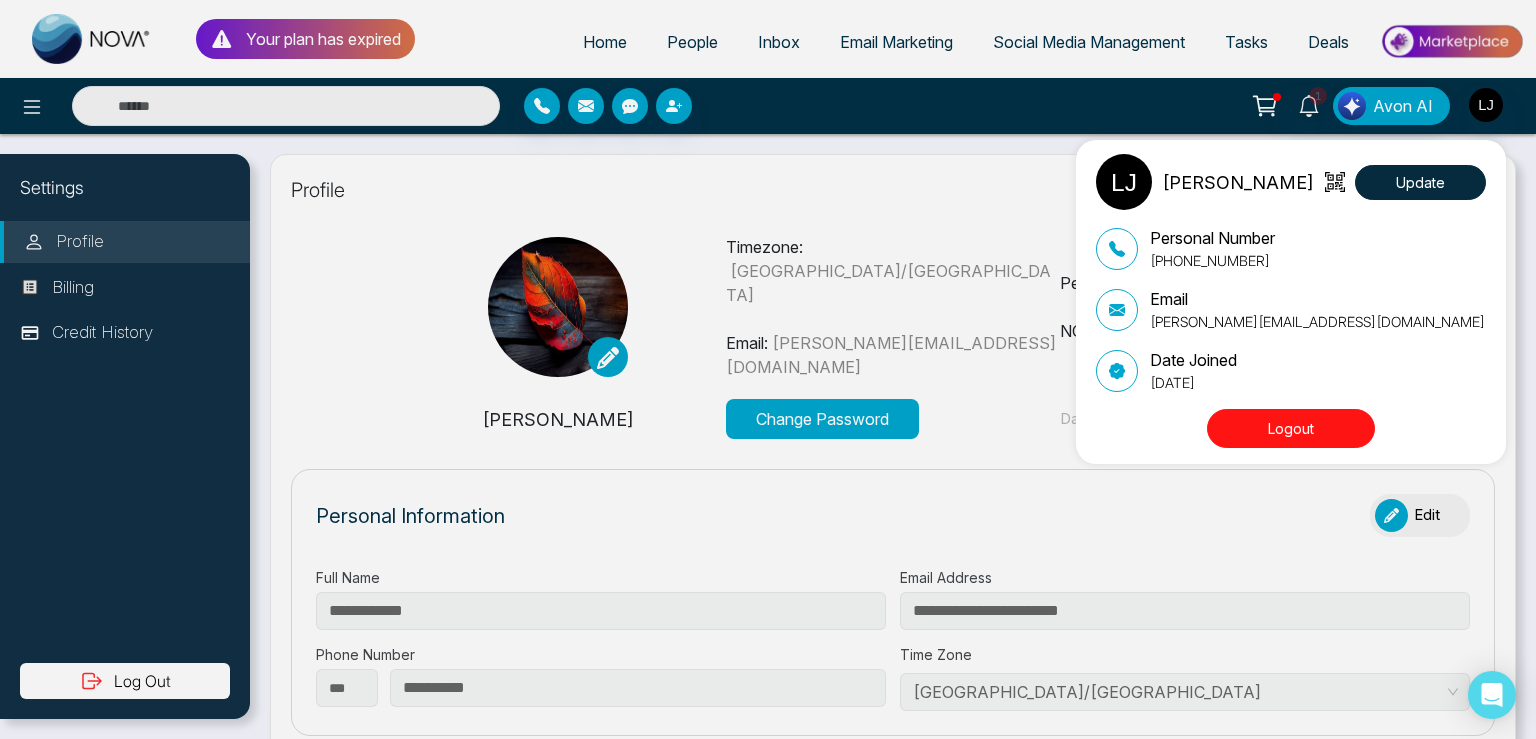 click on "Logout" at bounding box center [1291, 428] 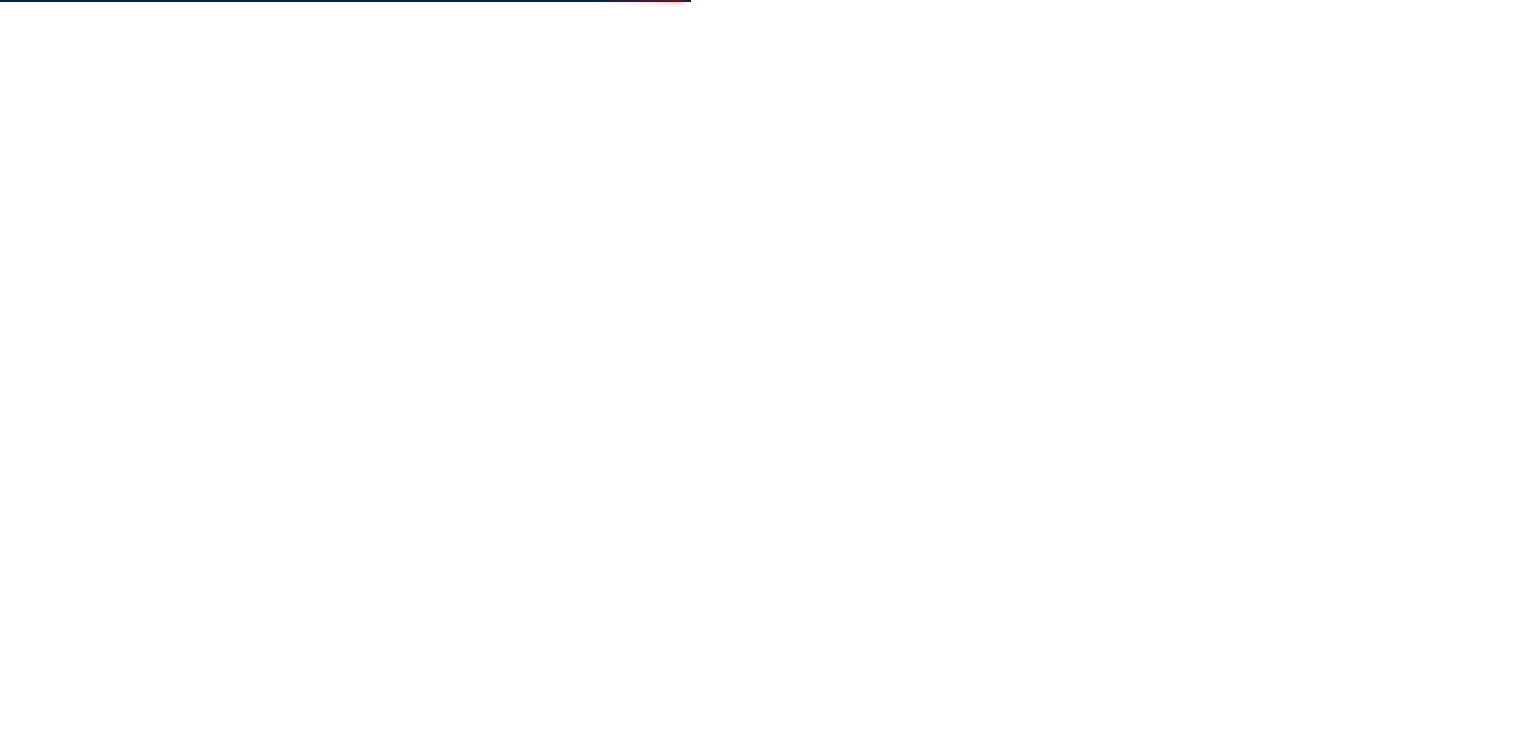 scroll, scrollTop: 0, scrollLeft: 0, axis: both 